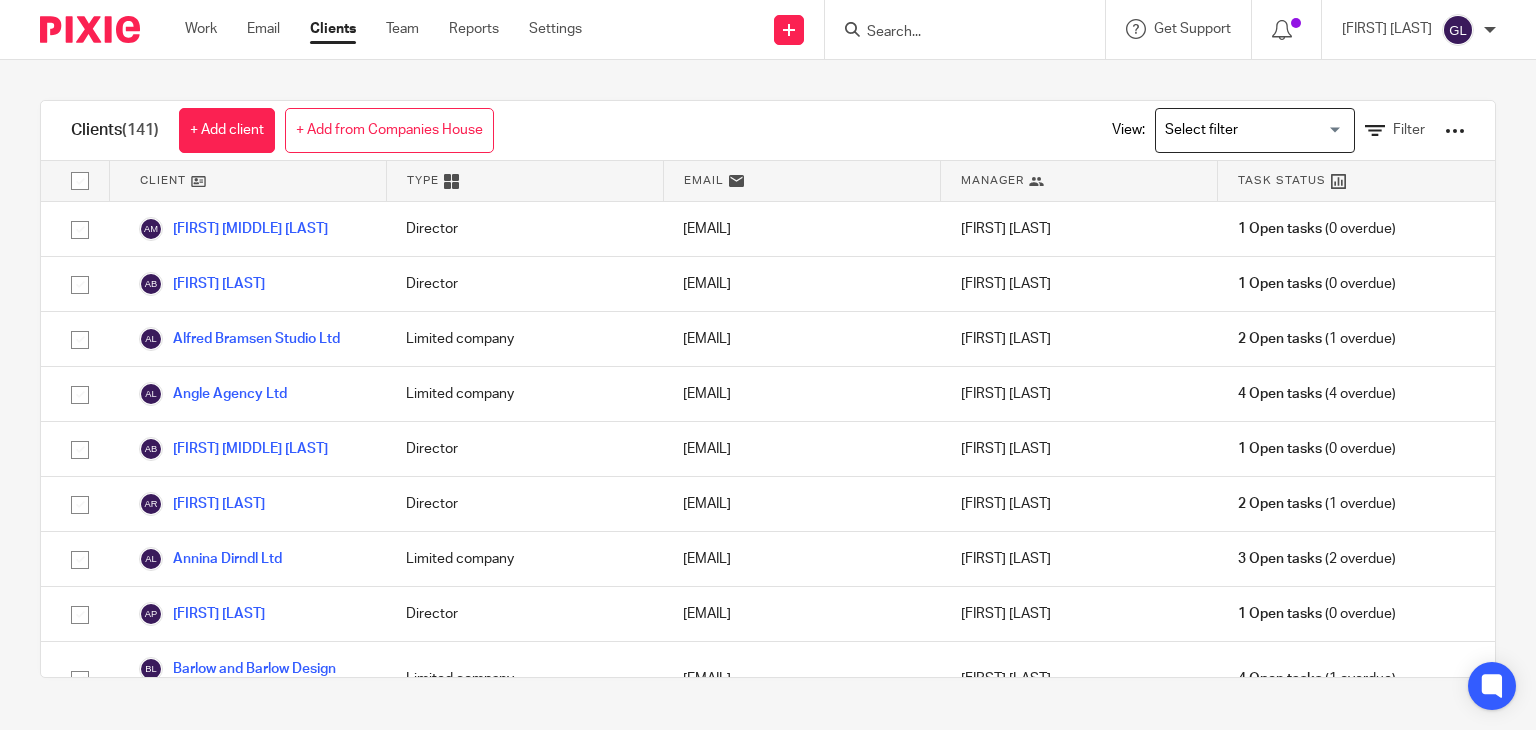 scroll, scrollTop: 0, scrollLeft: 0, axis: both 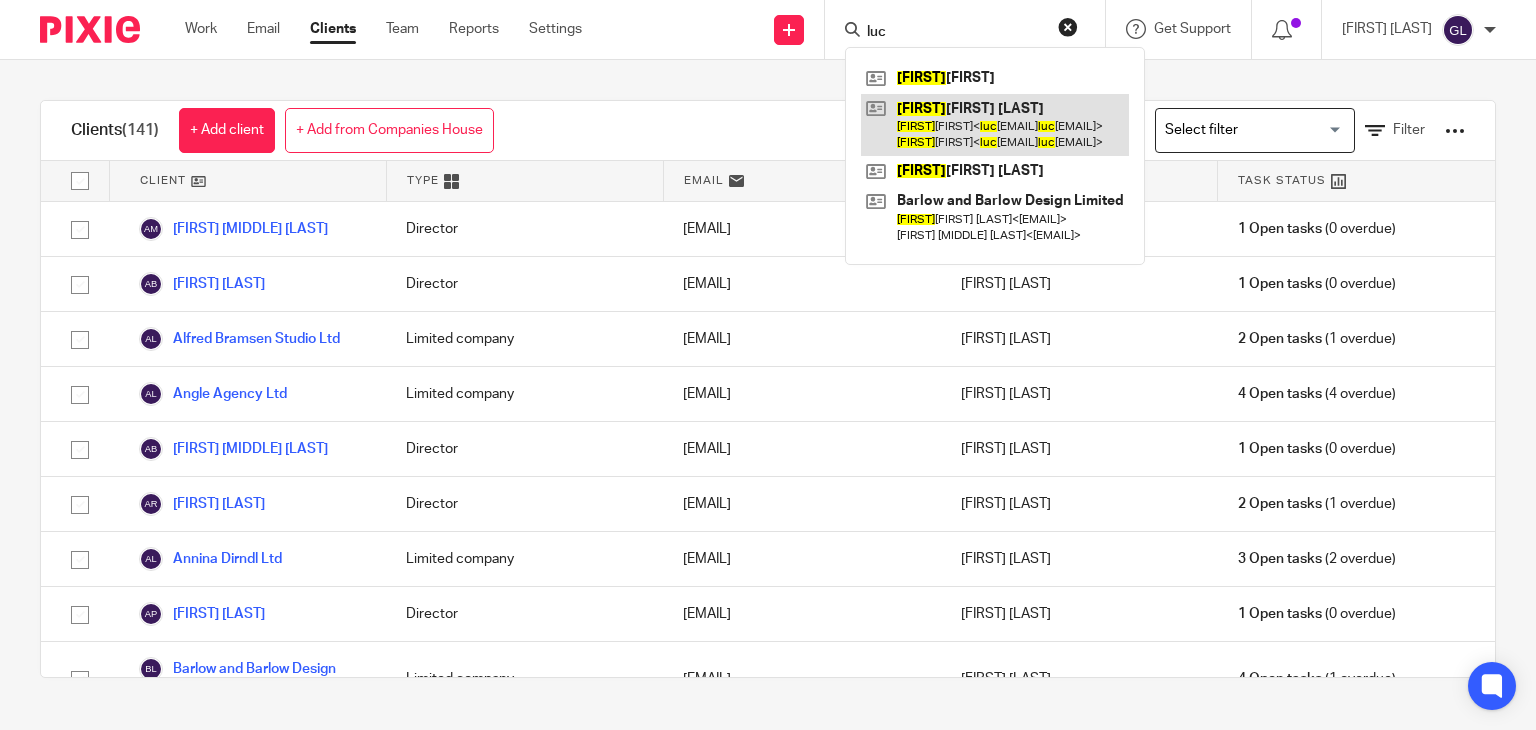 type on "luc" 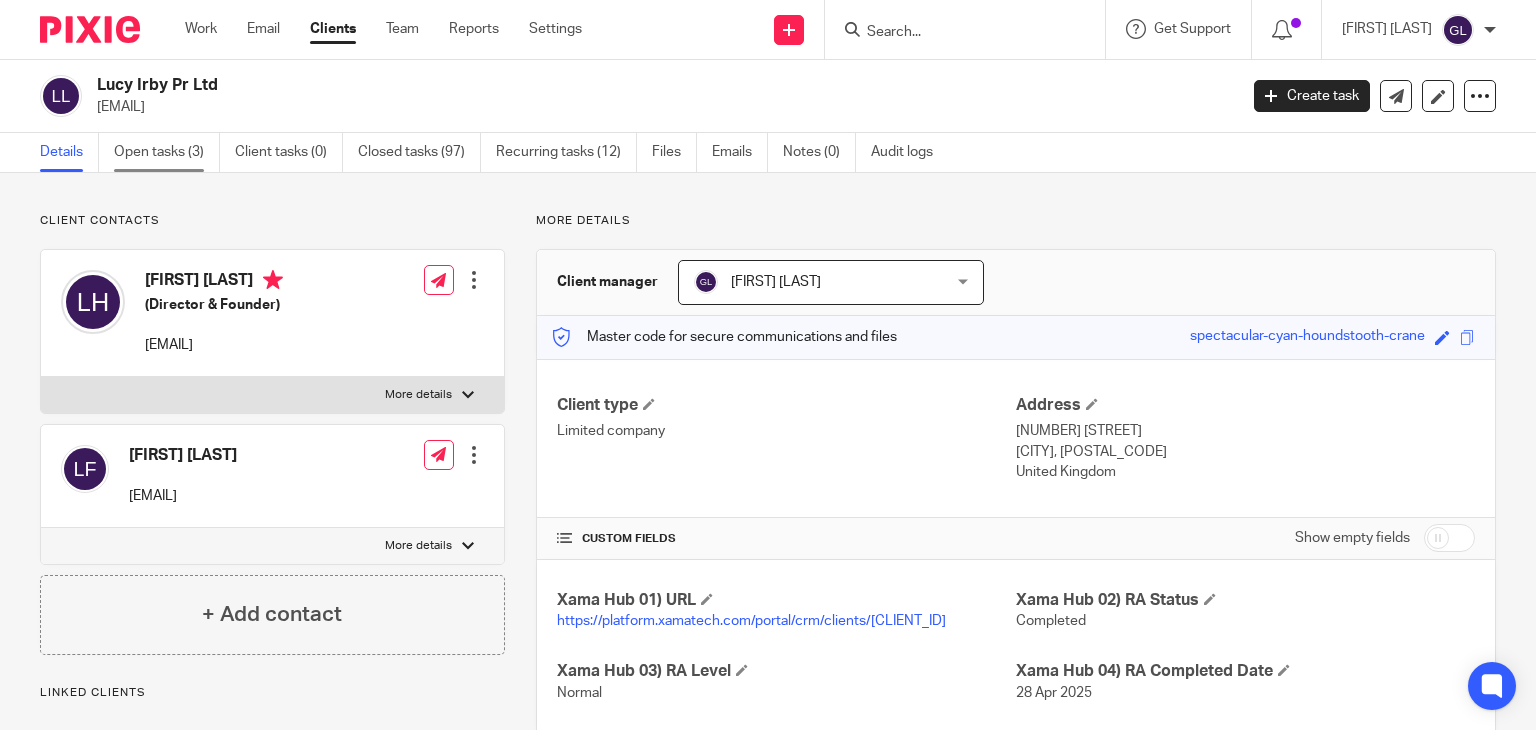 scroll, scrollTop: 0, scrollLeft: 0, axis: both 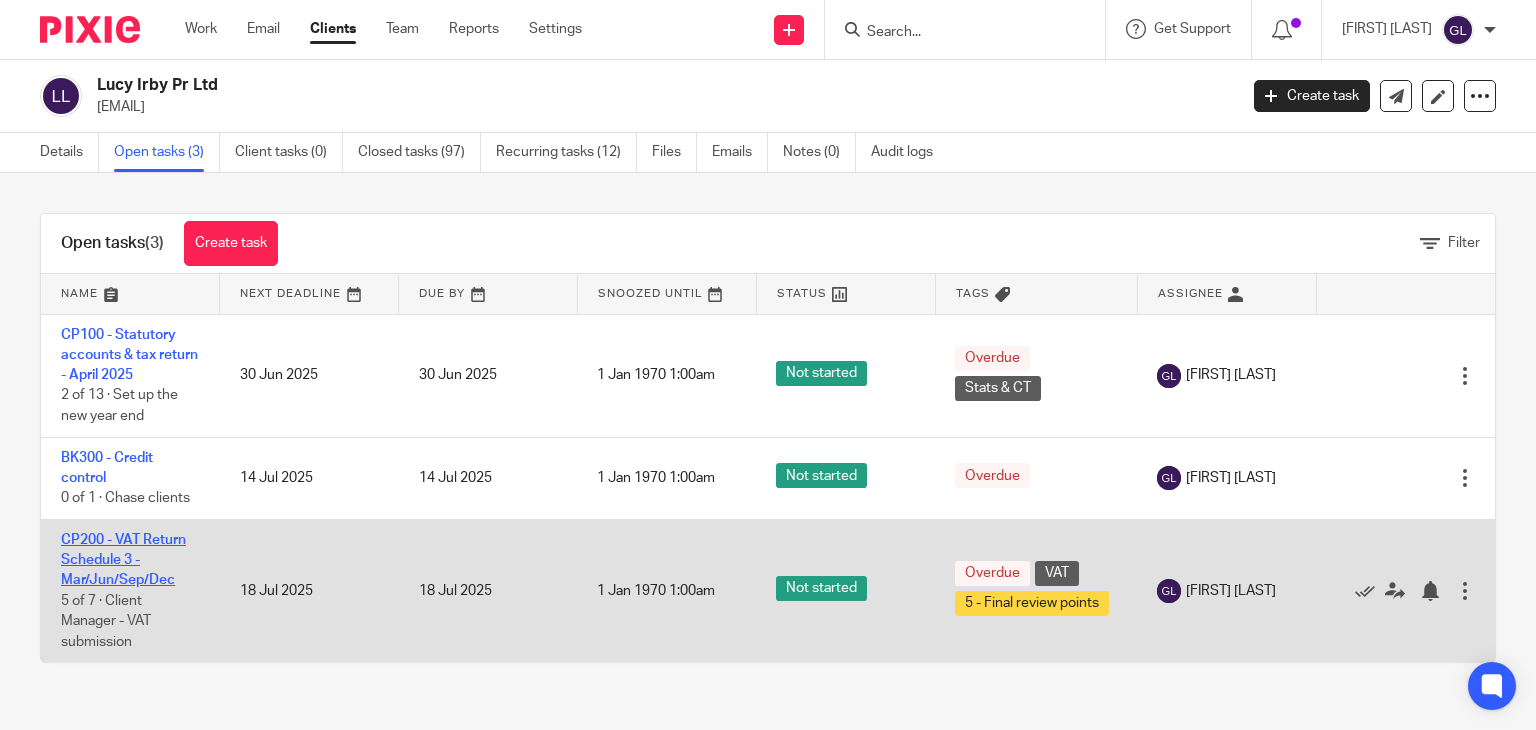 click on "CP200 - VAT Return Schedule 3 - Mar/Jun/Sep/Dec" at bounding box center [123, 560] 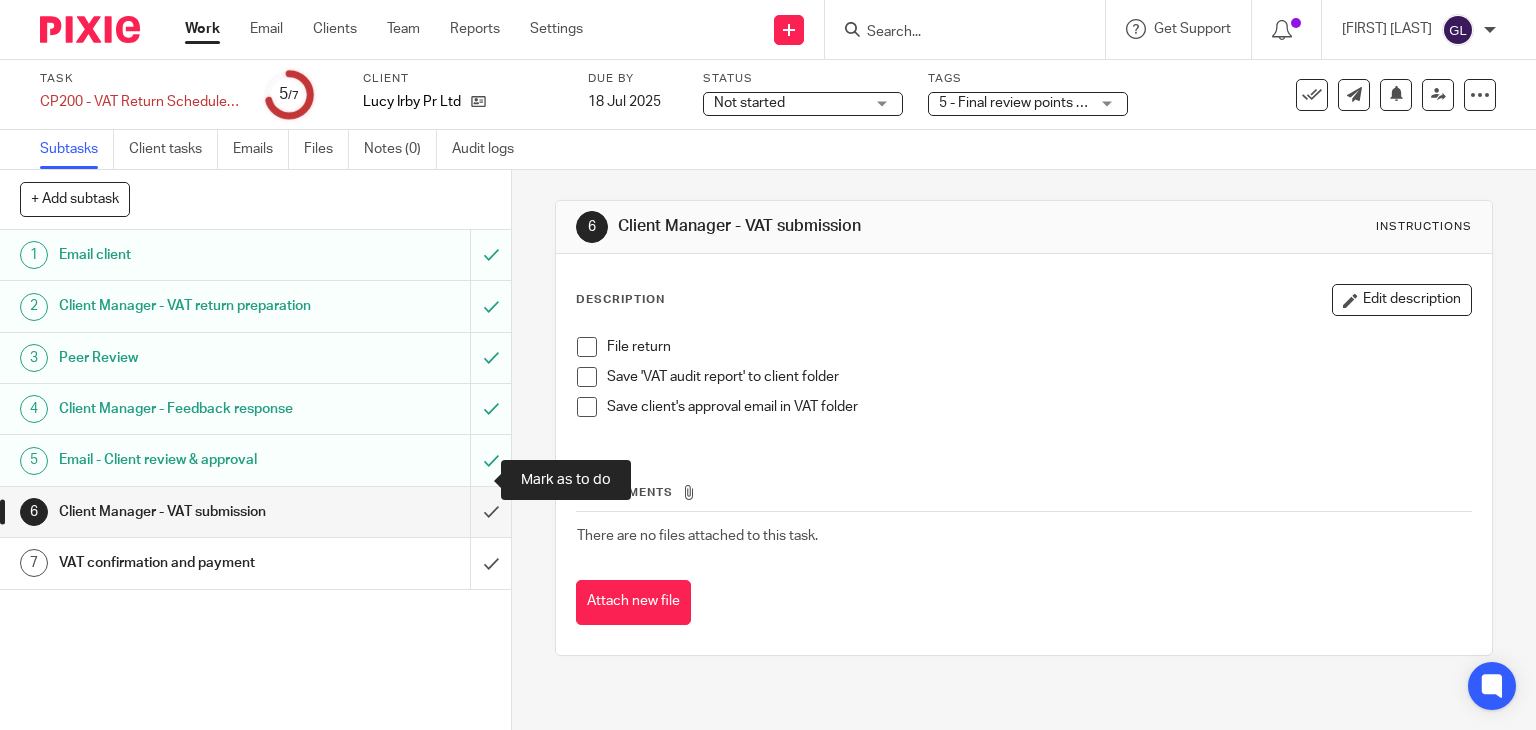 scroll, scrollTop: 0, scrollLeft: 0, axis: both 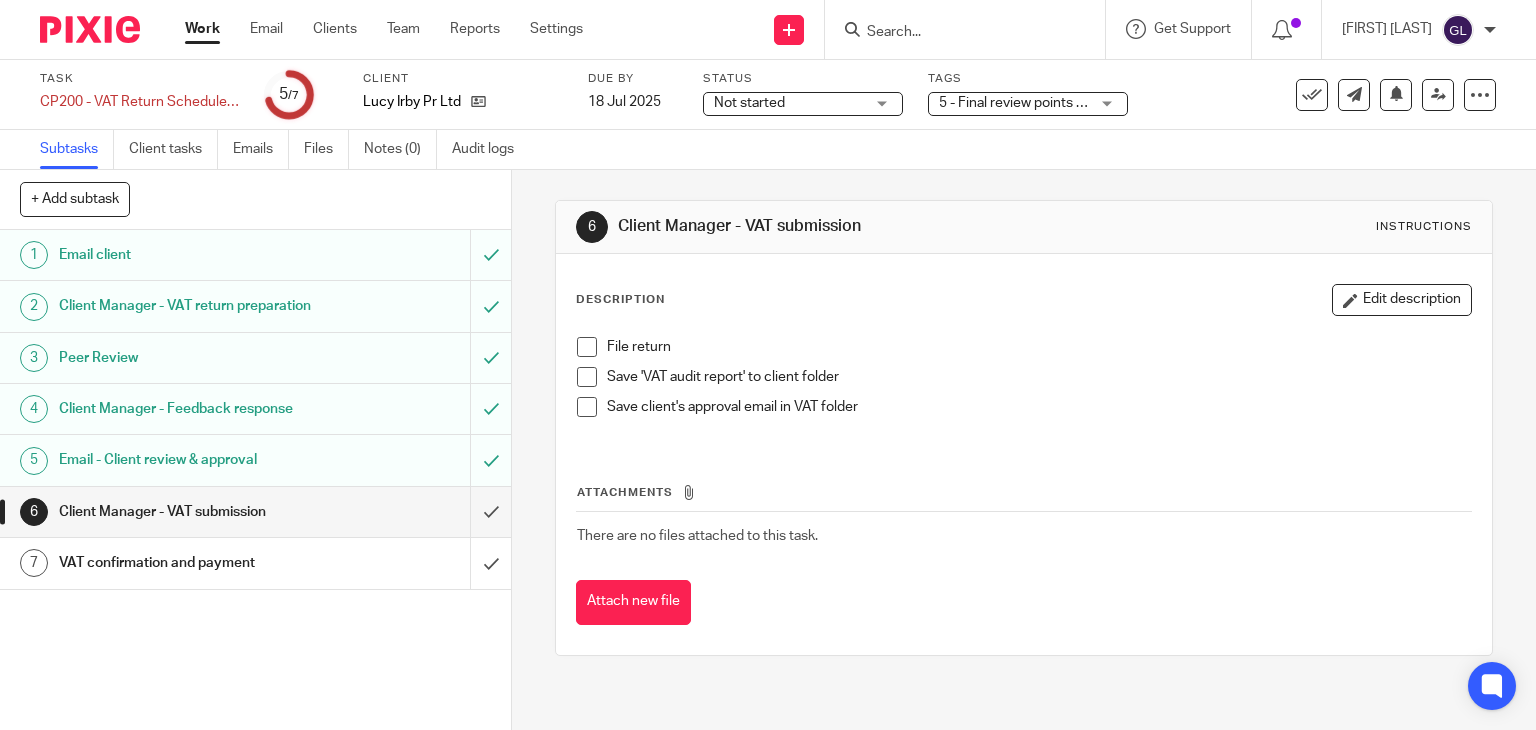 click at bounding box center [587, 347] 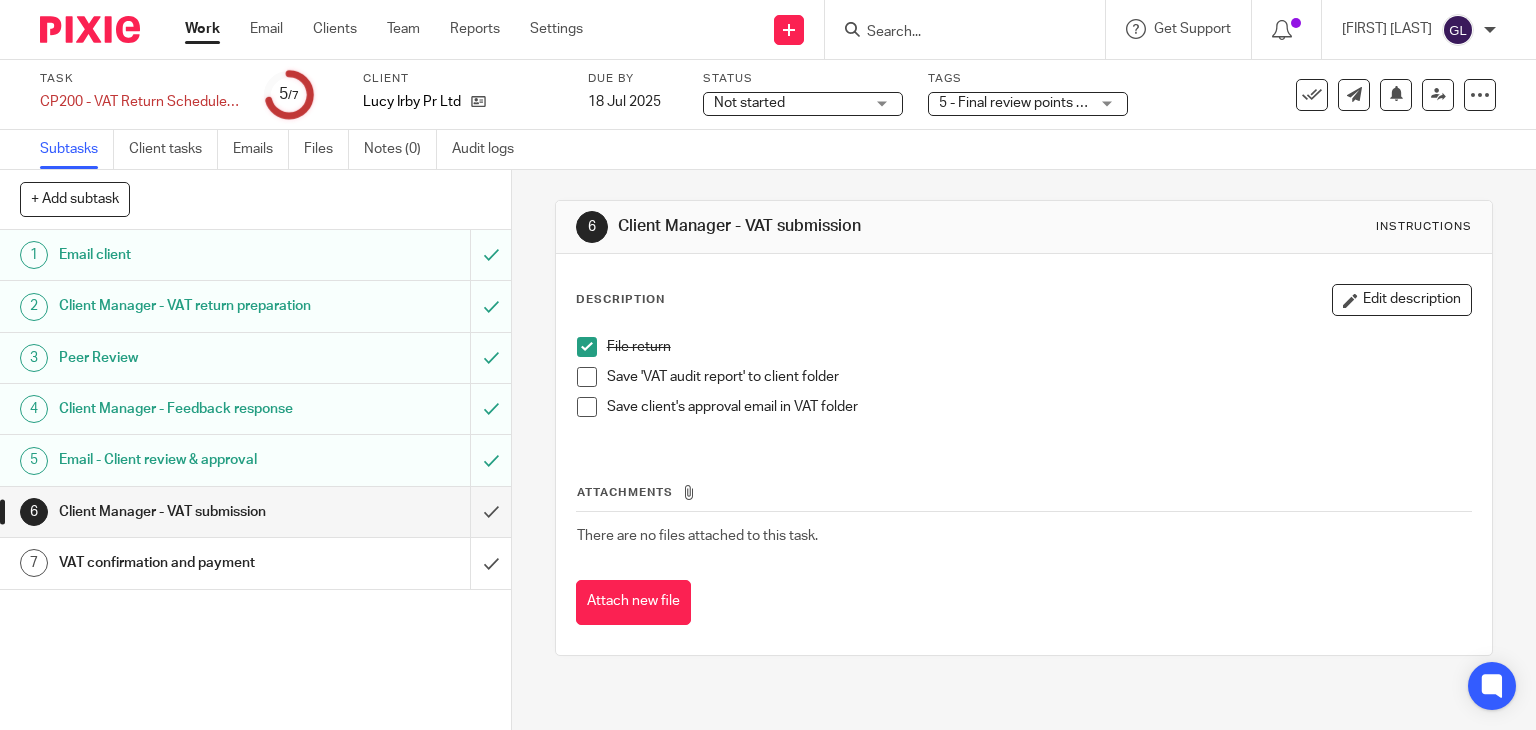 click at bounding box center (587, 377) 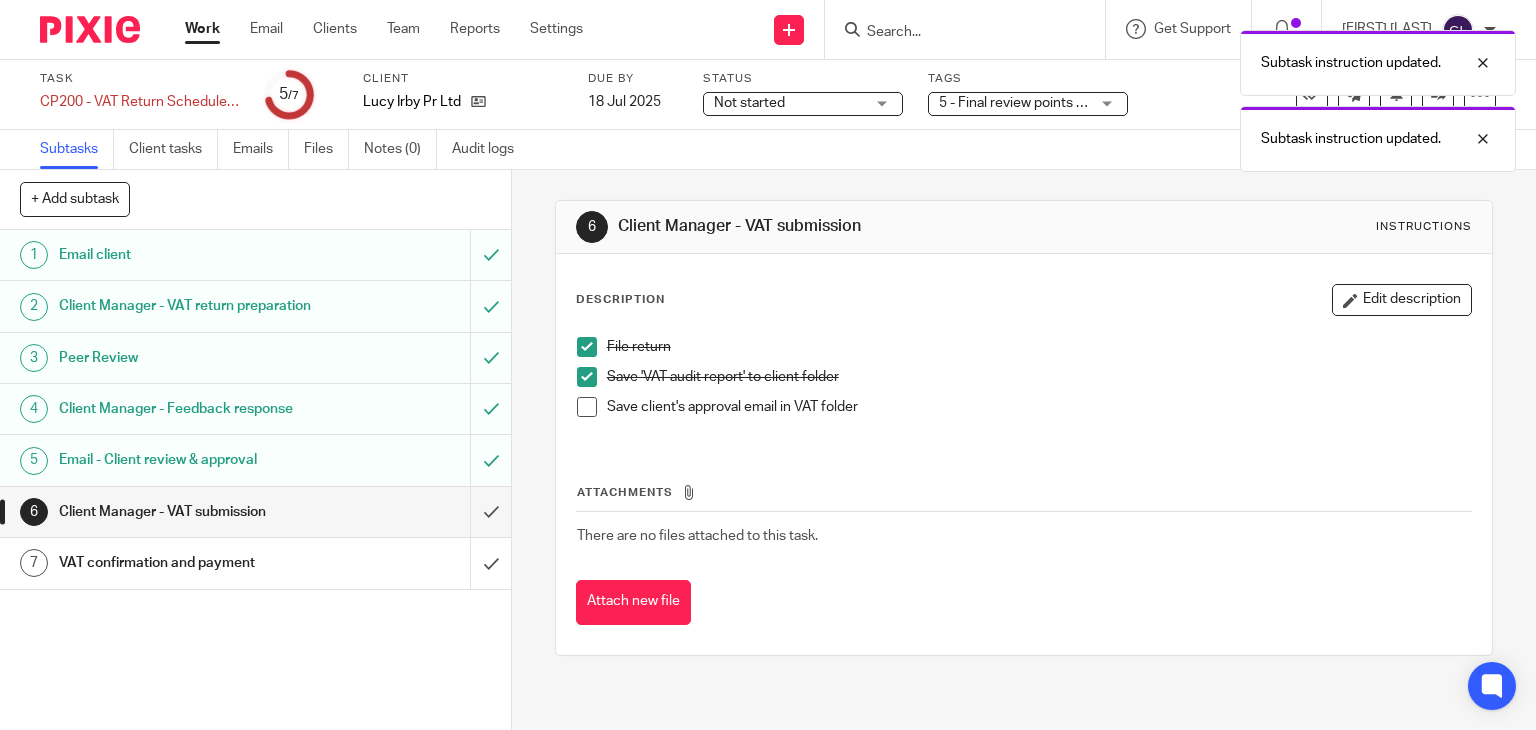 click at bounding box center [587, 407] 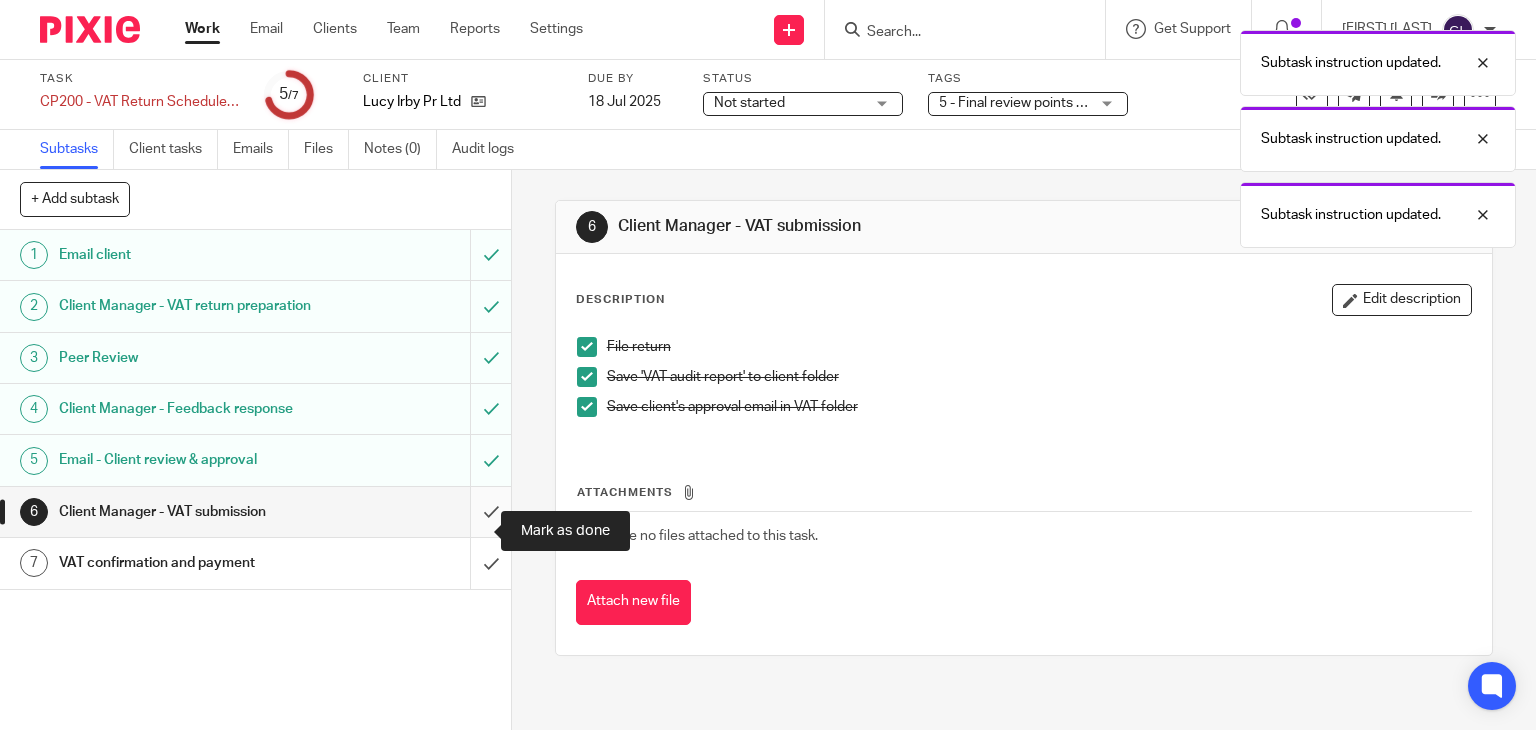 click at bounding box center [255, 512] 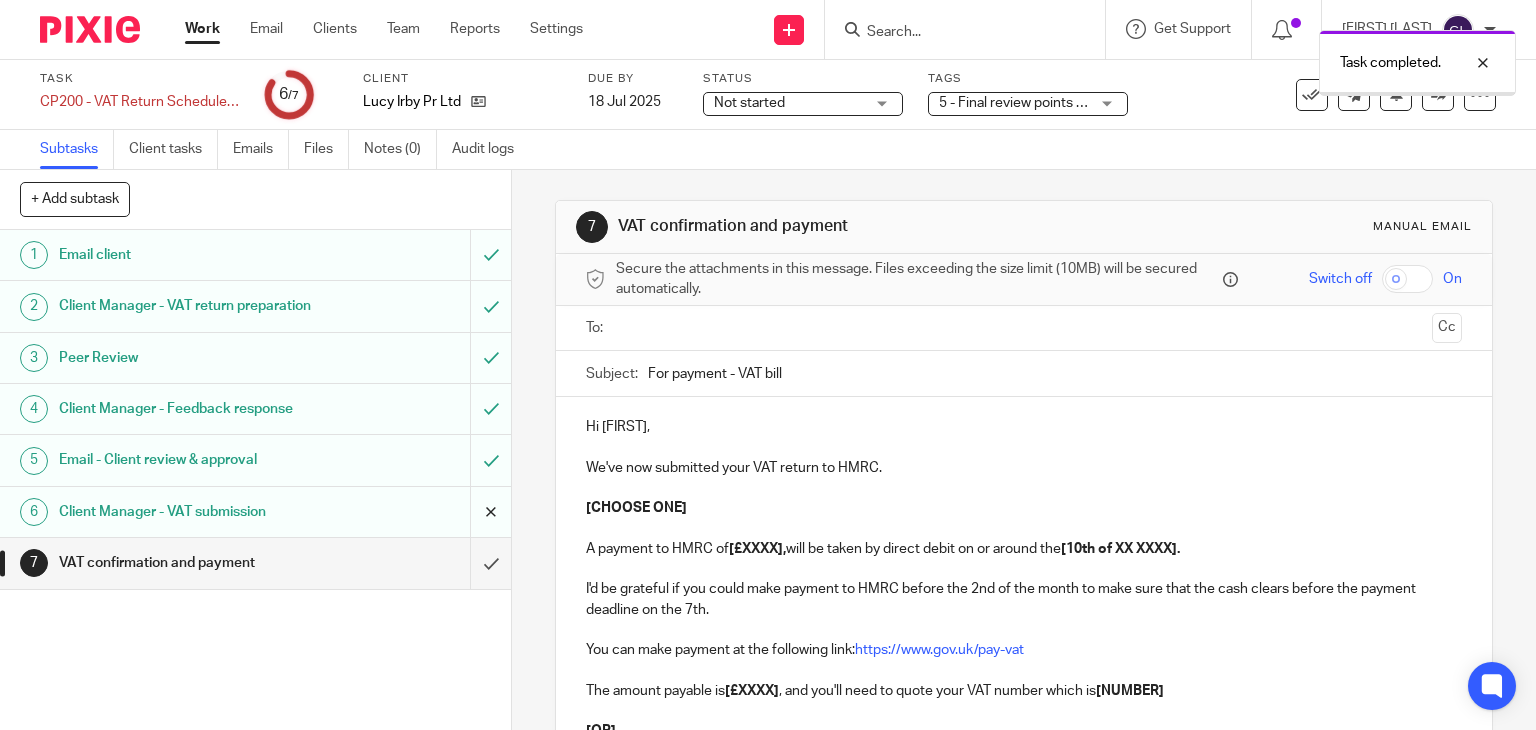 scroll, scrollTop: 0, scrollLeft: 0, axis: both 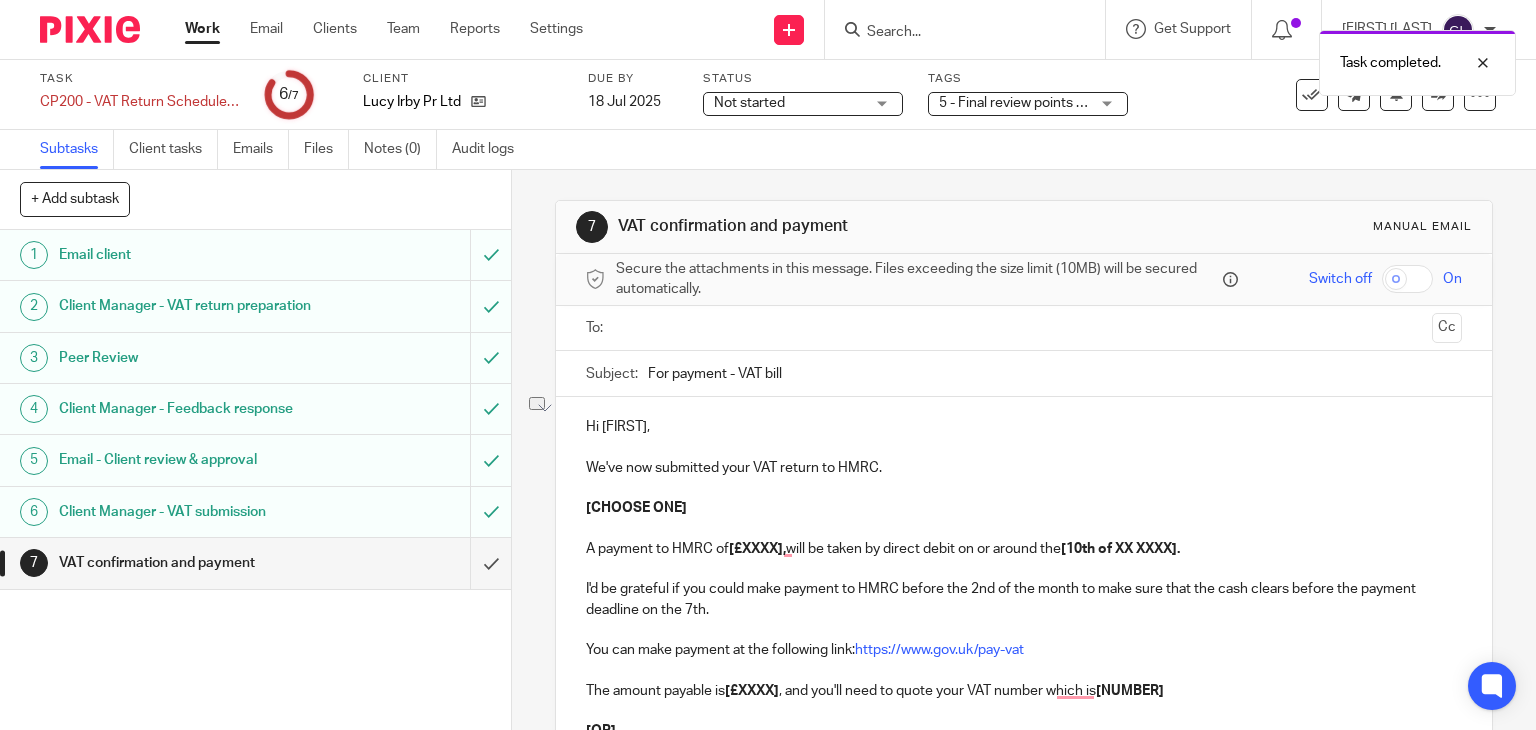 drag, startPoint x: 1216, startPoint y: 544, endPoint x: 575, endPoint y: 551, distance: 641.0382 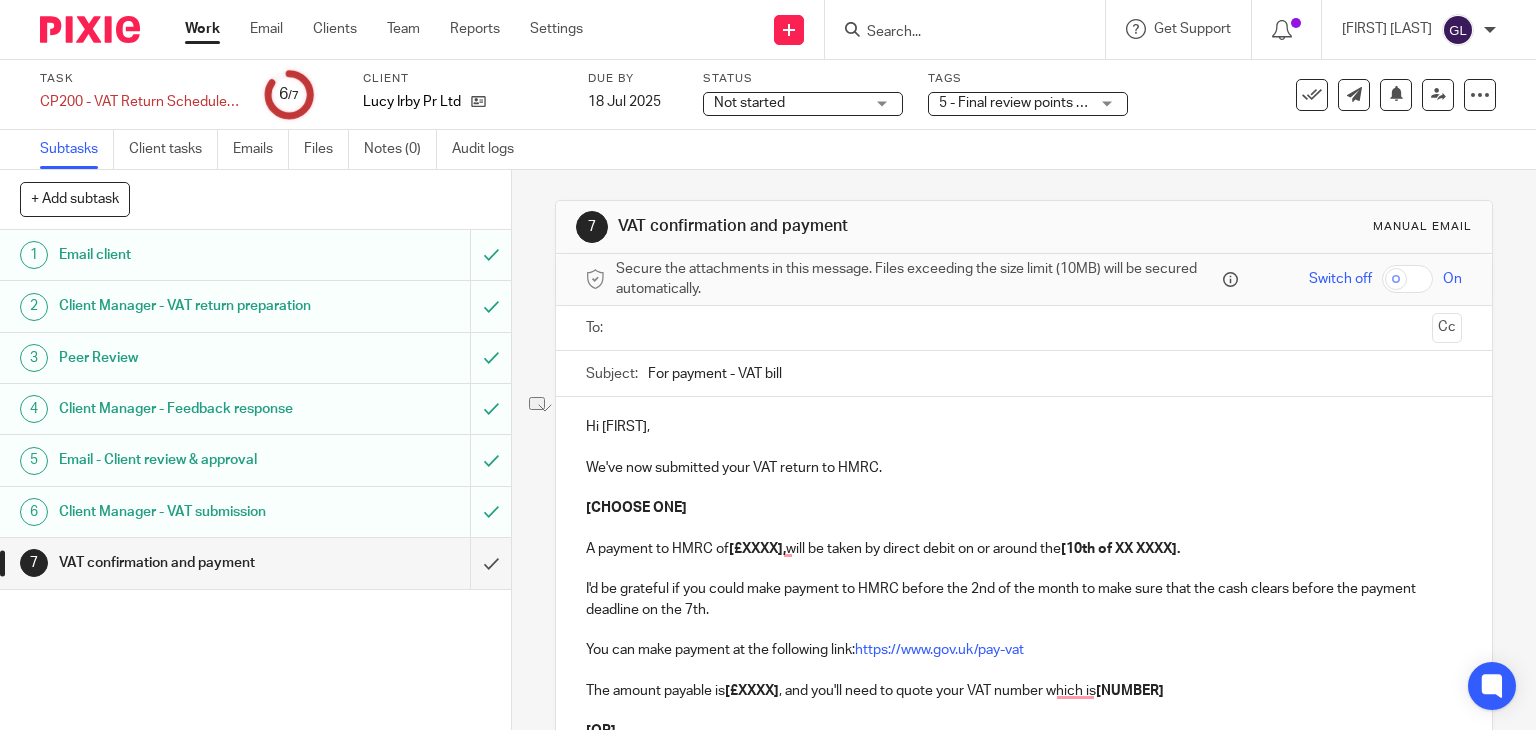 copy on "A payment to HMRC of  [£XXXX],  will be taken by direct debit on or around the  [10th of XX XXXX]." 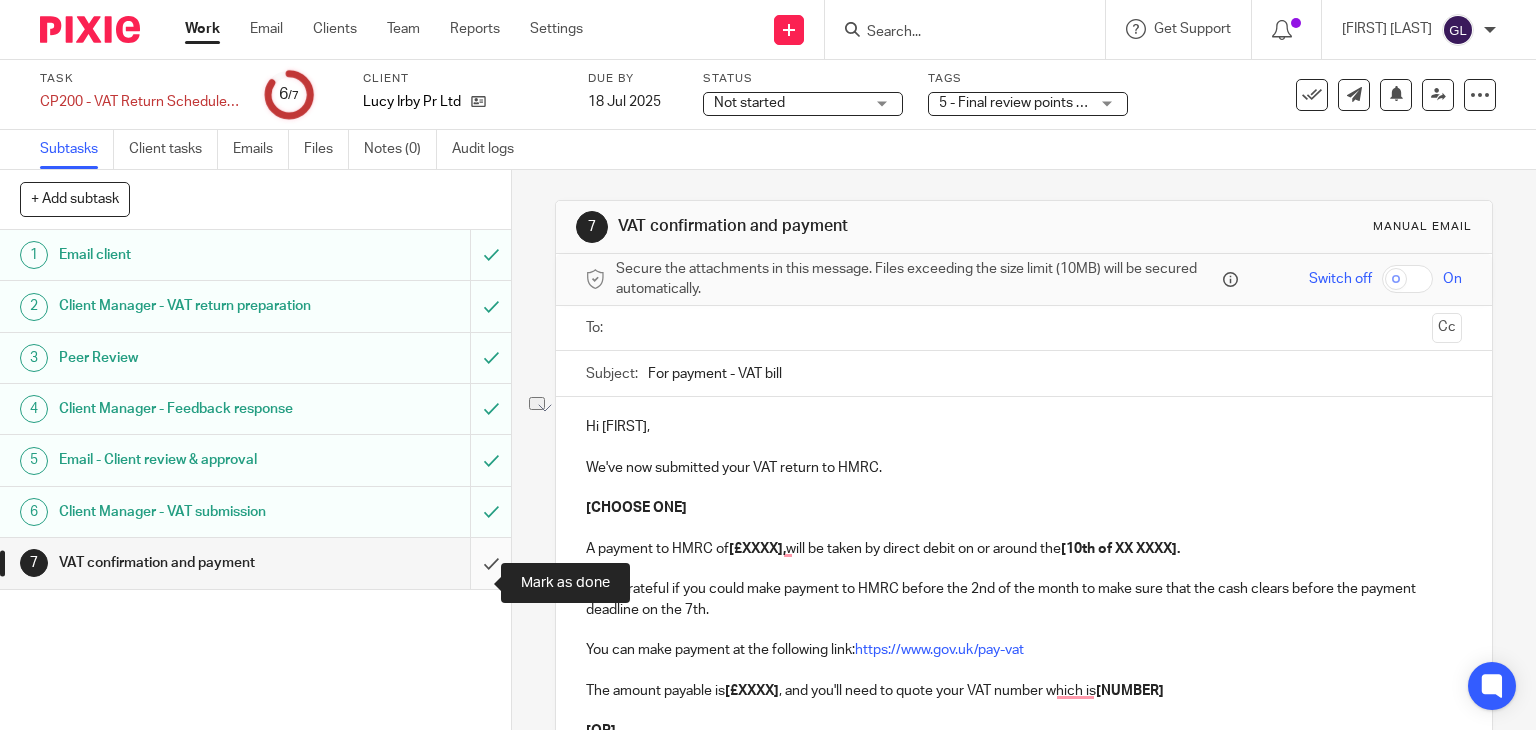 click at bounding box center (255, 563) 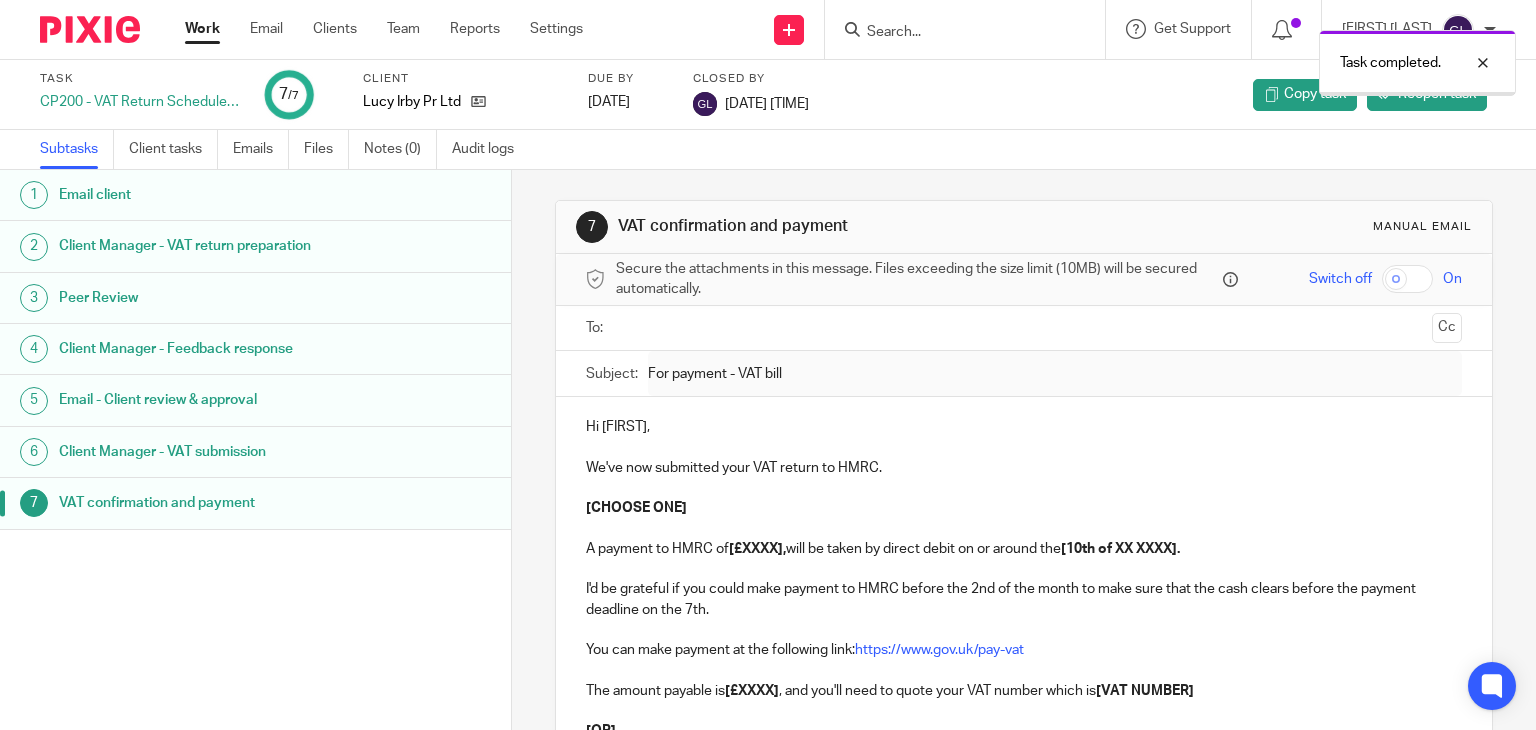 scroll, scrollTop: 0, scrollLeft: 0, axis: both 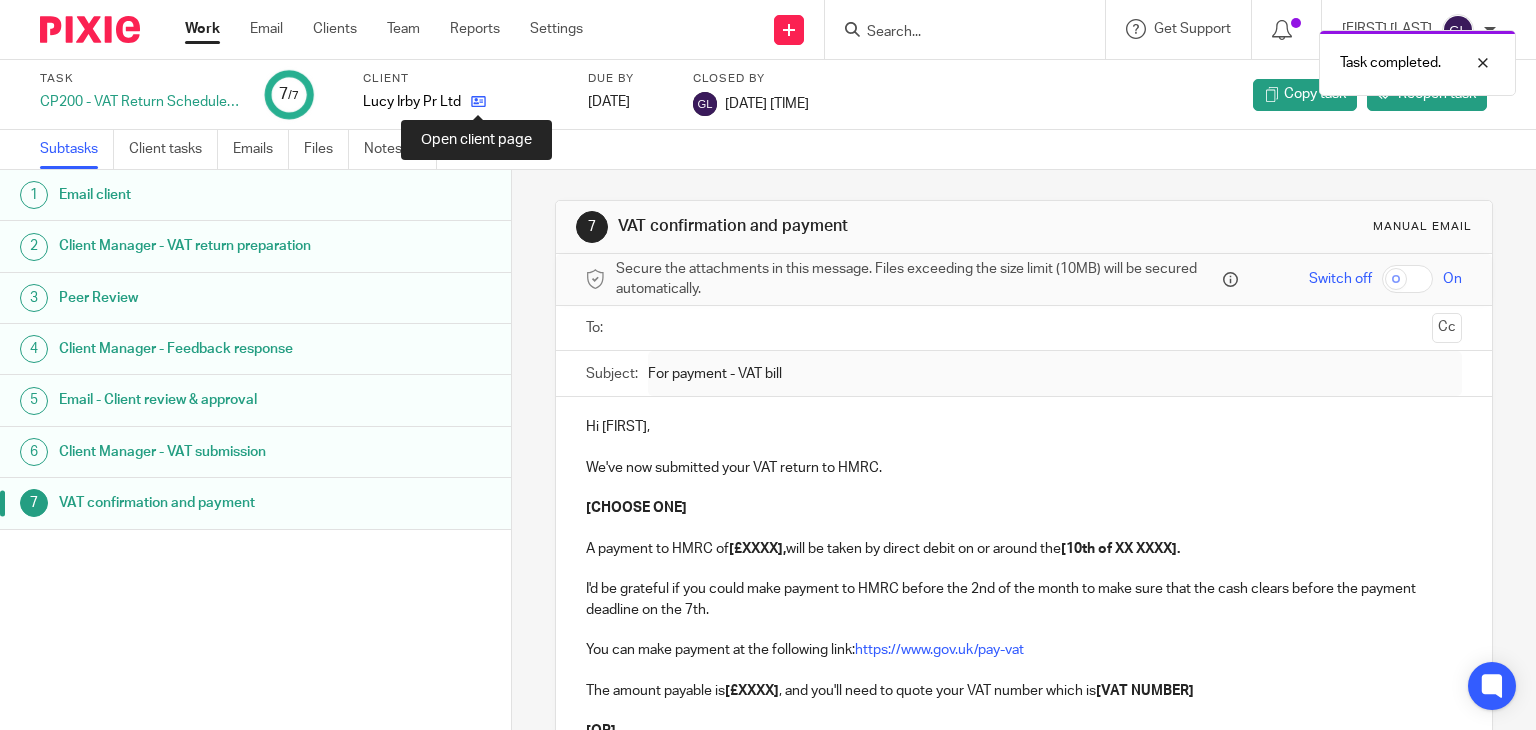 click at bounding box center [478, 101] 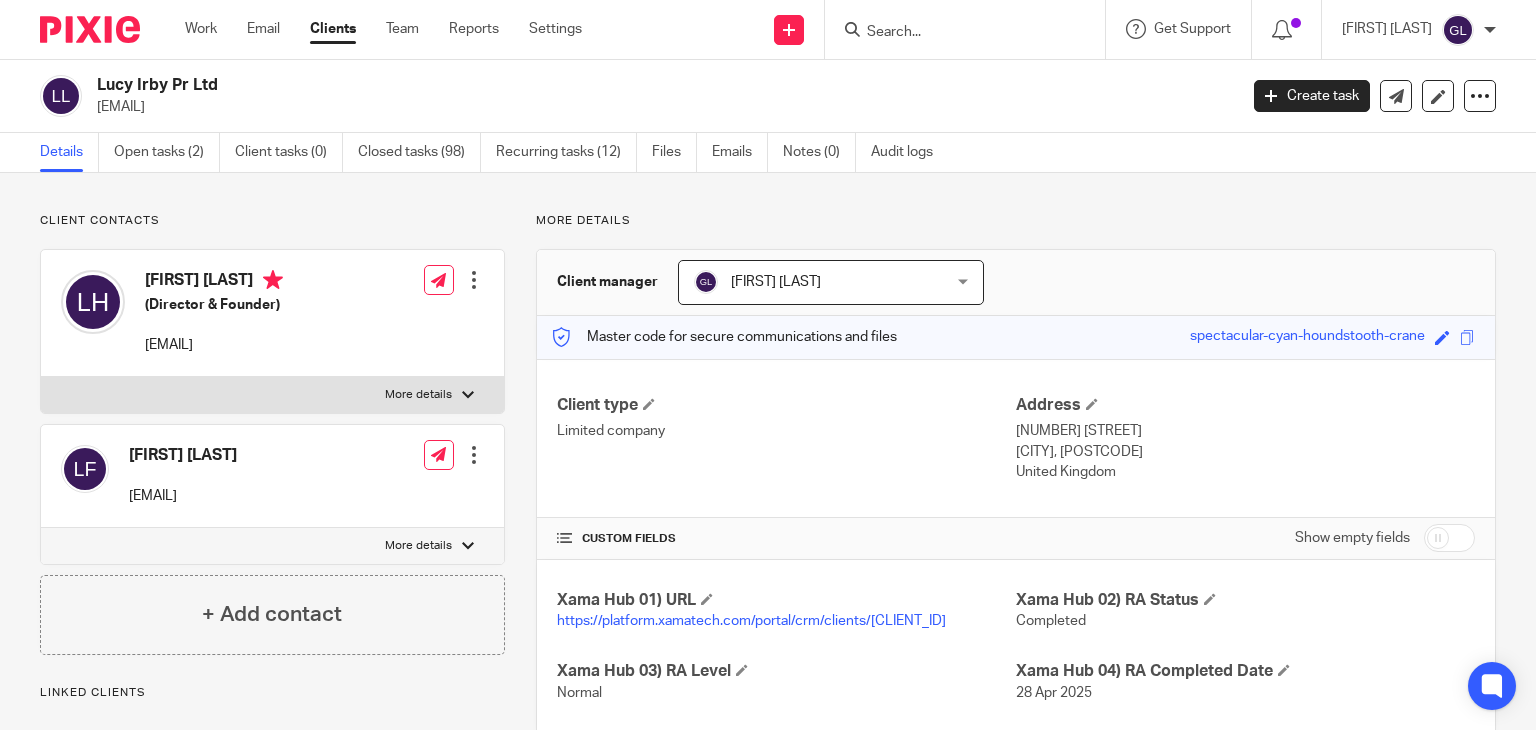 scroll, scrollTop: 0, scrollLeft: 0, axis: both 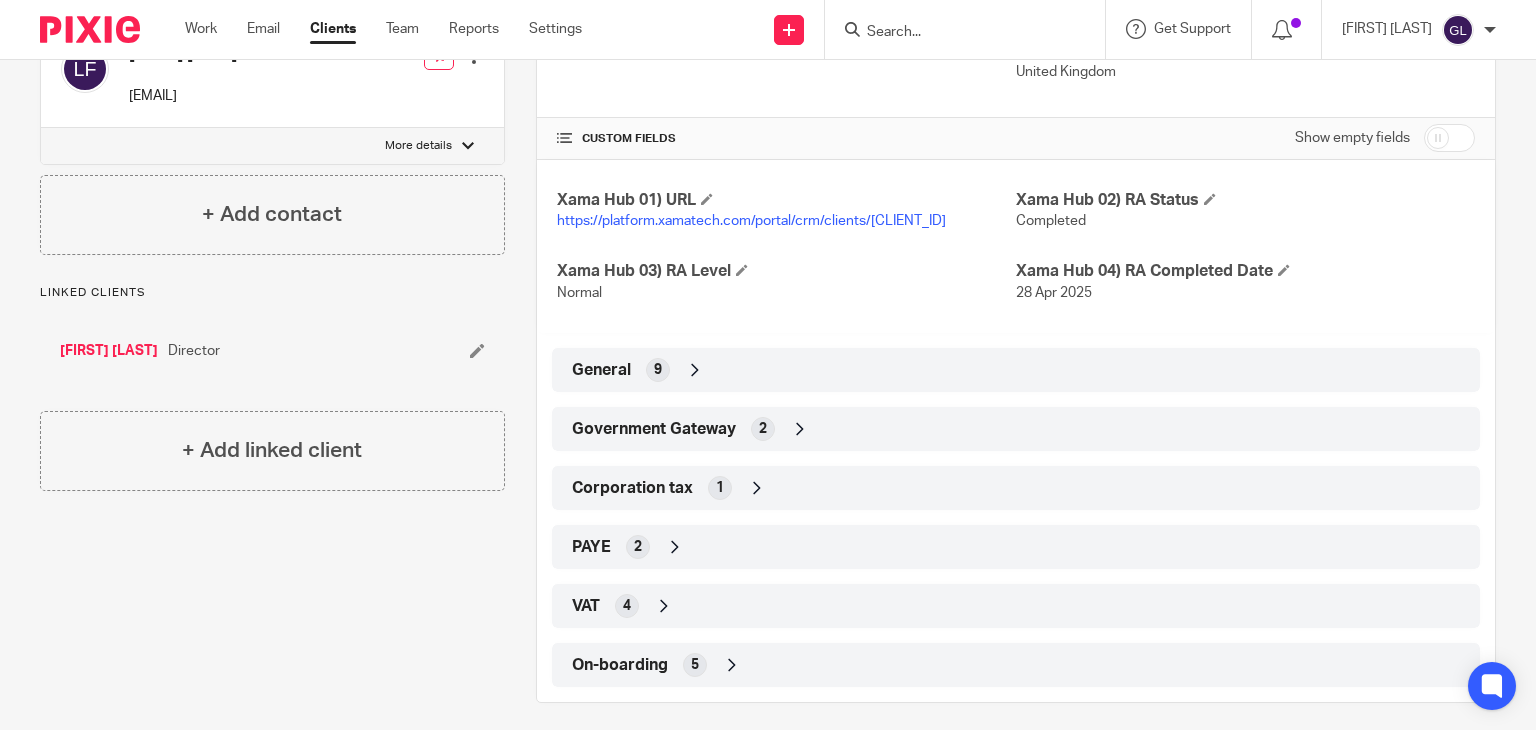 click on "VAT   4" at bounding box center [1016, 606] 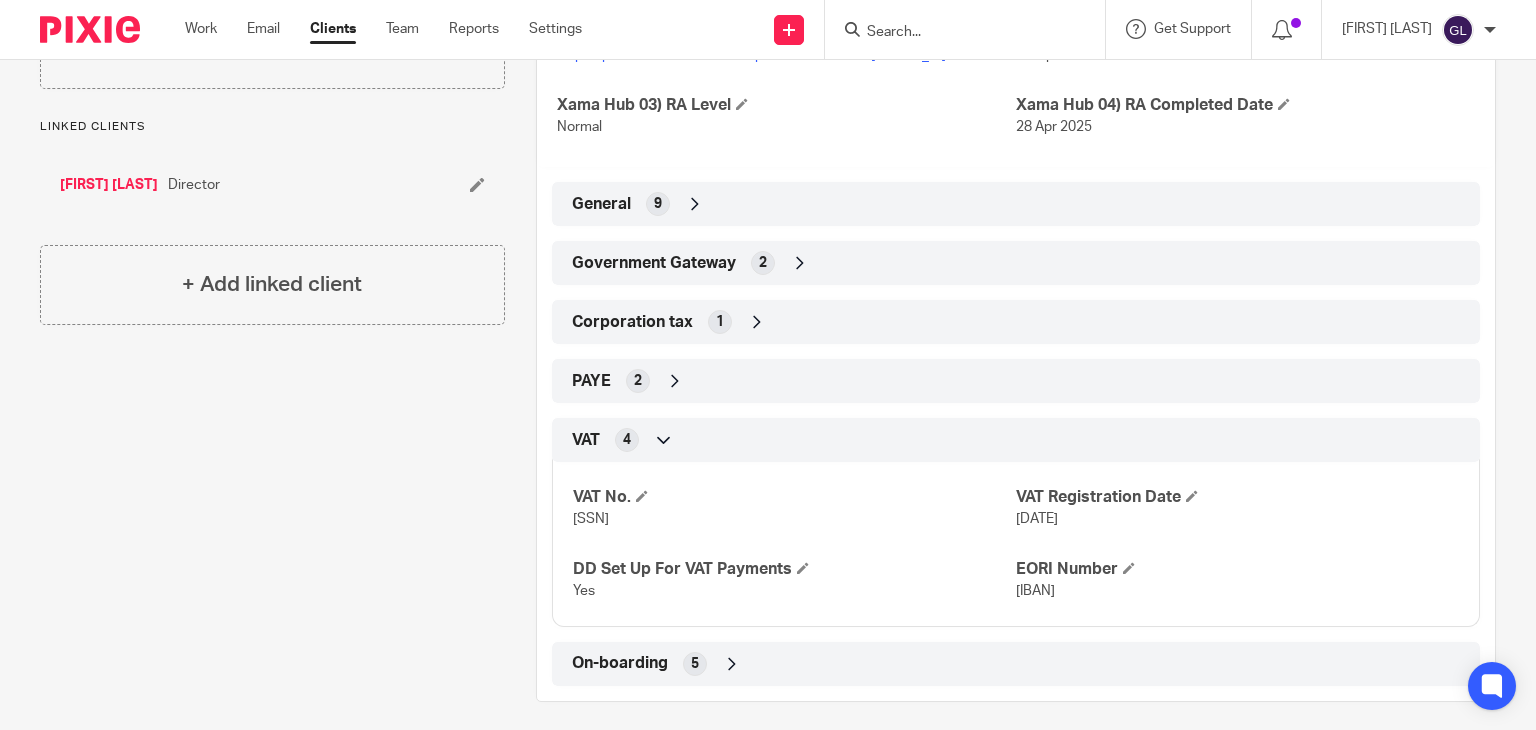 scroll, scrollTop: 596, scrollLeft: 0, axis: vertical 